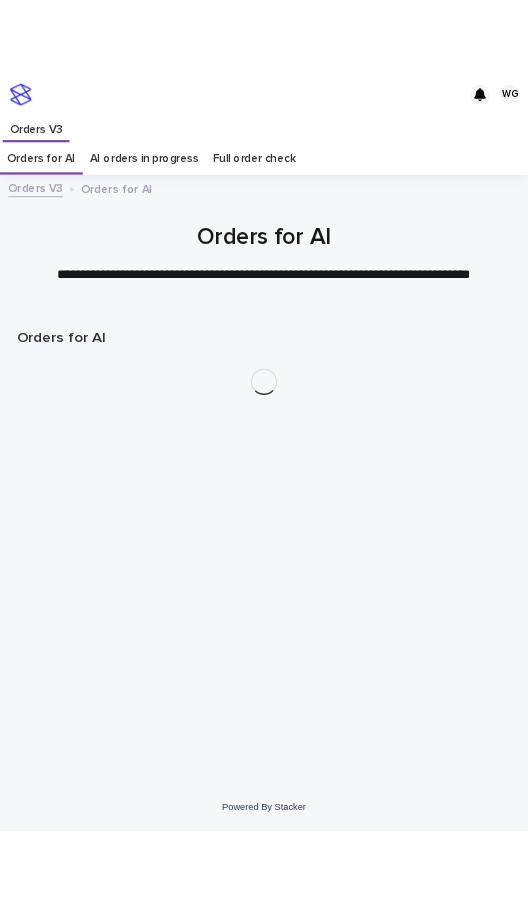 scroll, scrollTop: 0, scrollLeft: 0, axis: both 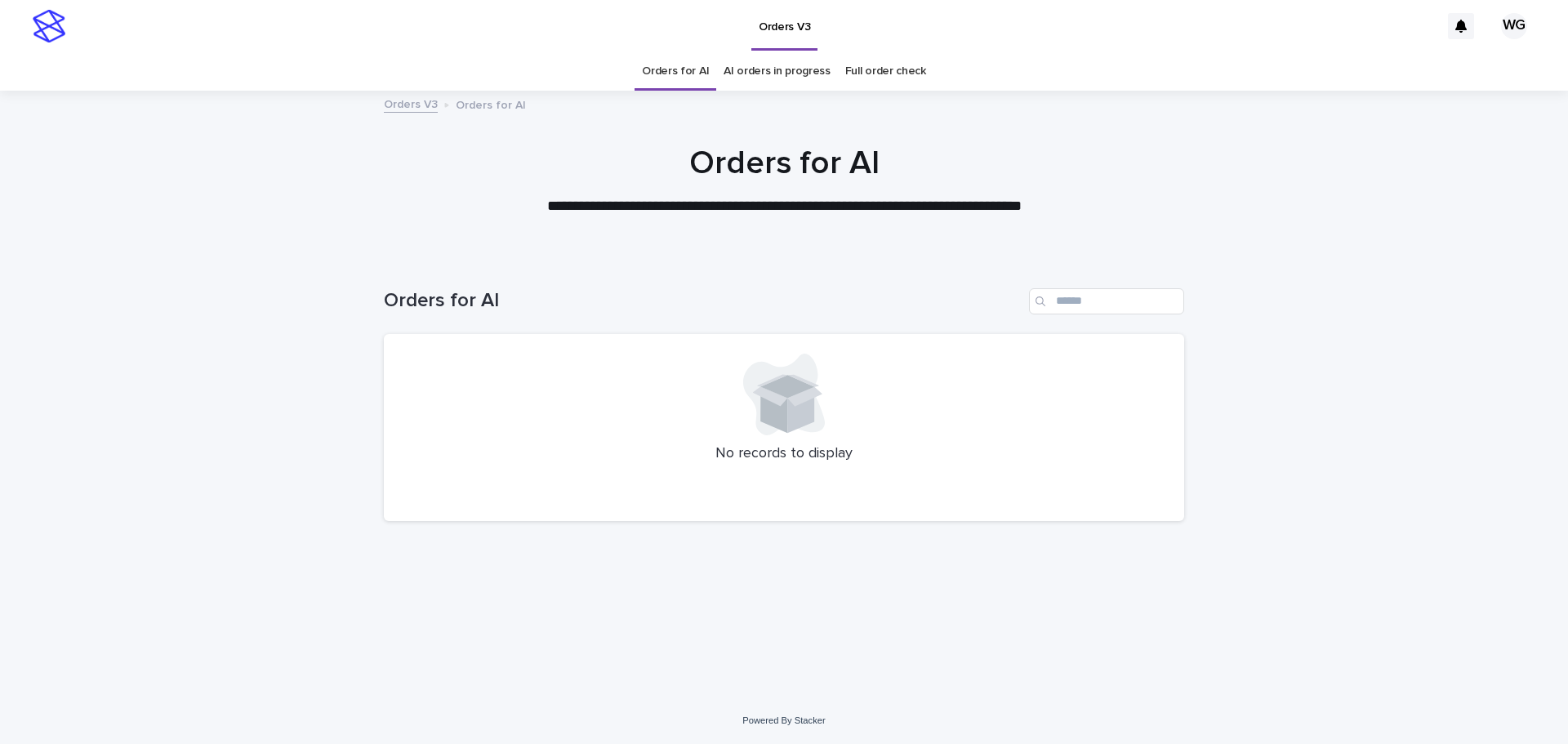 click on "Orders for AI" at bounding box center [675, 71] 